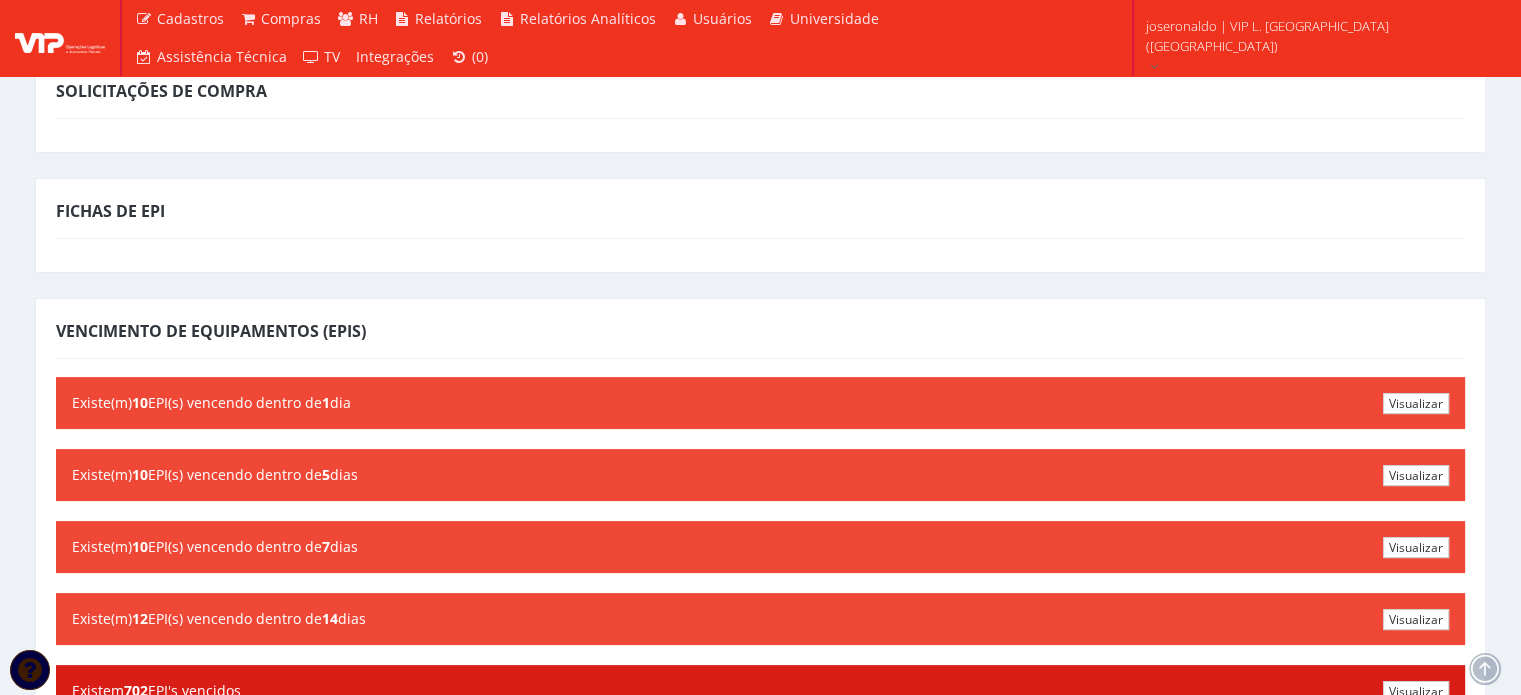 scroll, scrollTop: 0, scrollLeft: 0, axis: both 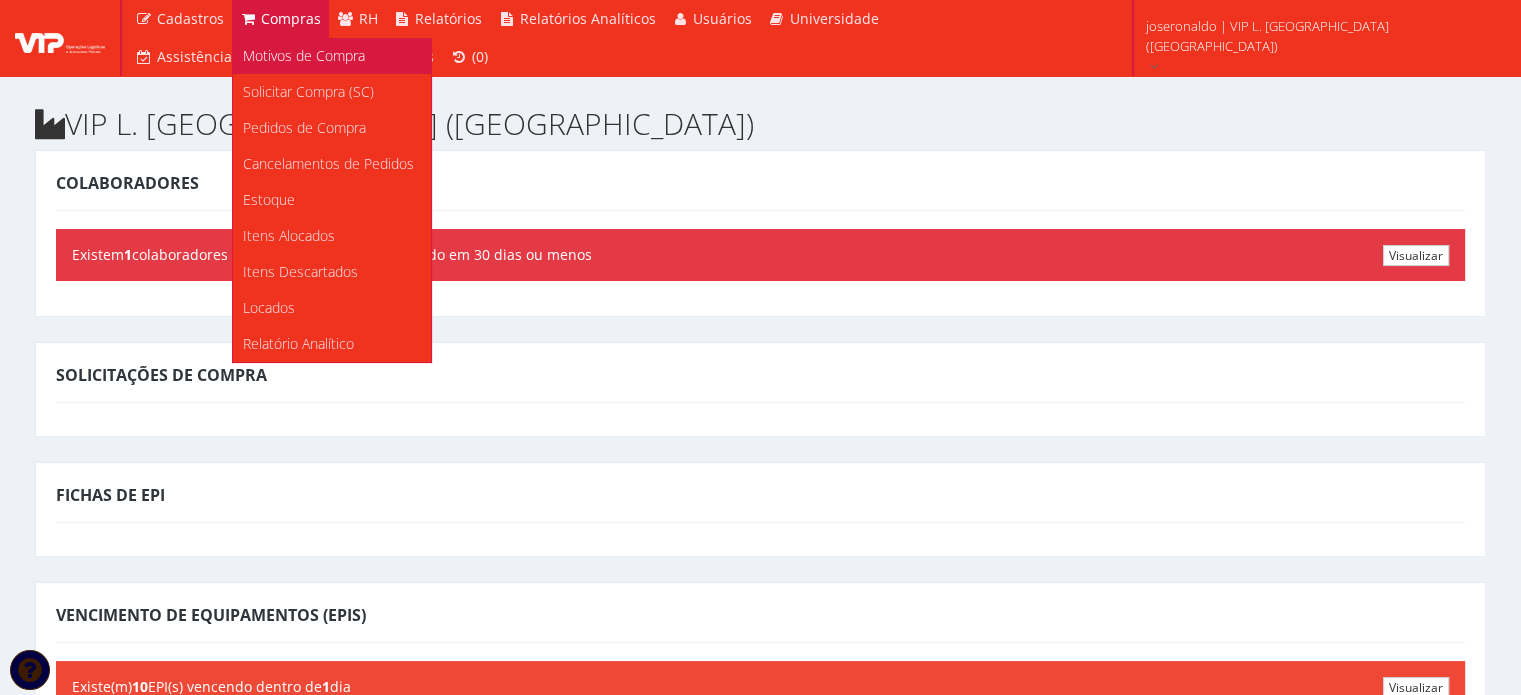 click on "Motivos de Compra" at bounding box center (304, 55) 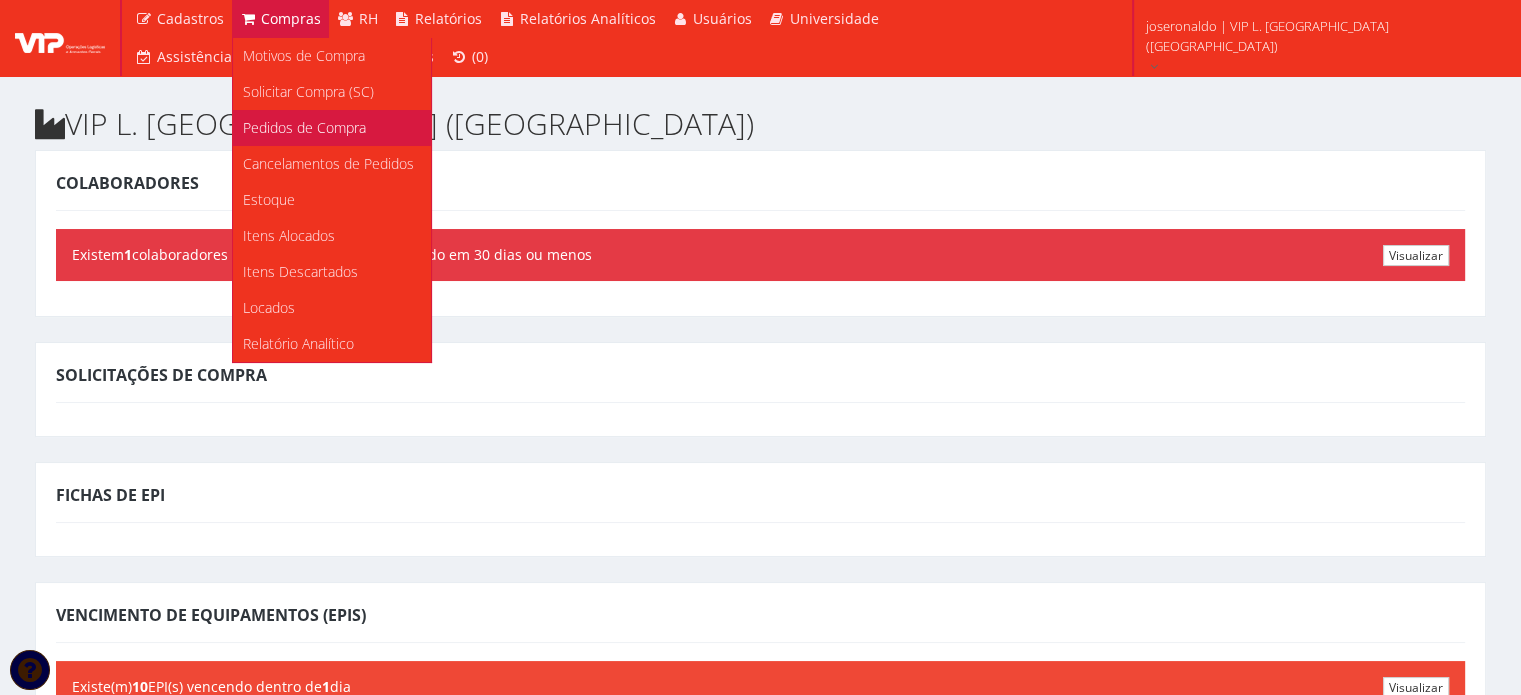 click on "Pedidos de Compra" at bounding box center (304, 127) 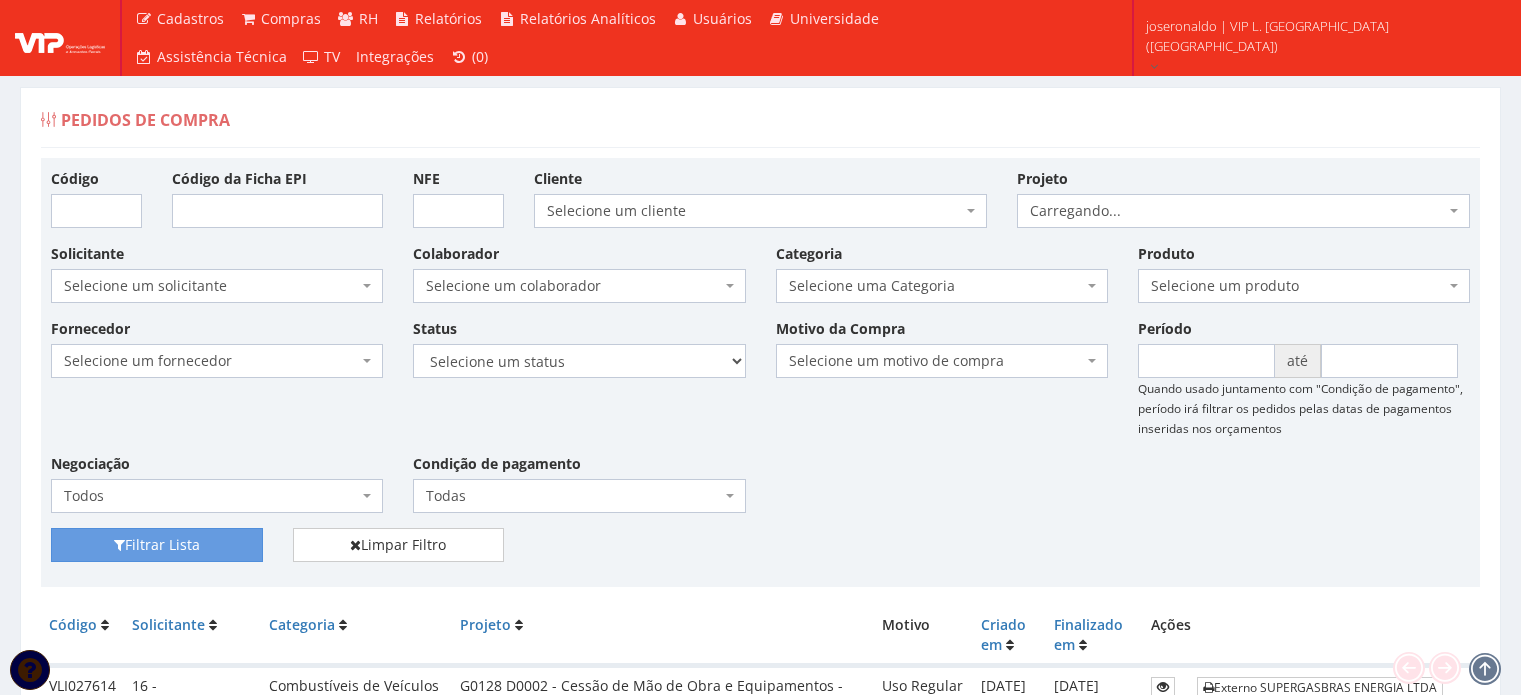 scroll, scrollTop: 0, scrollLeft: 0, axis: both 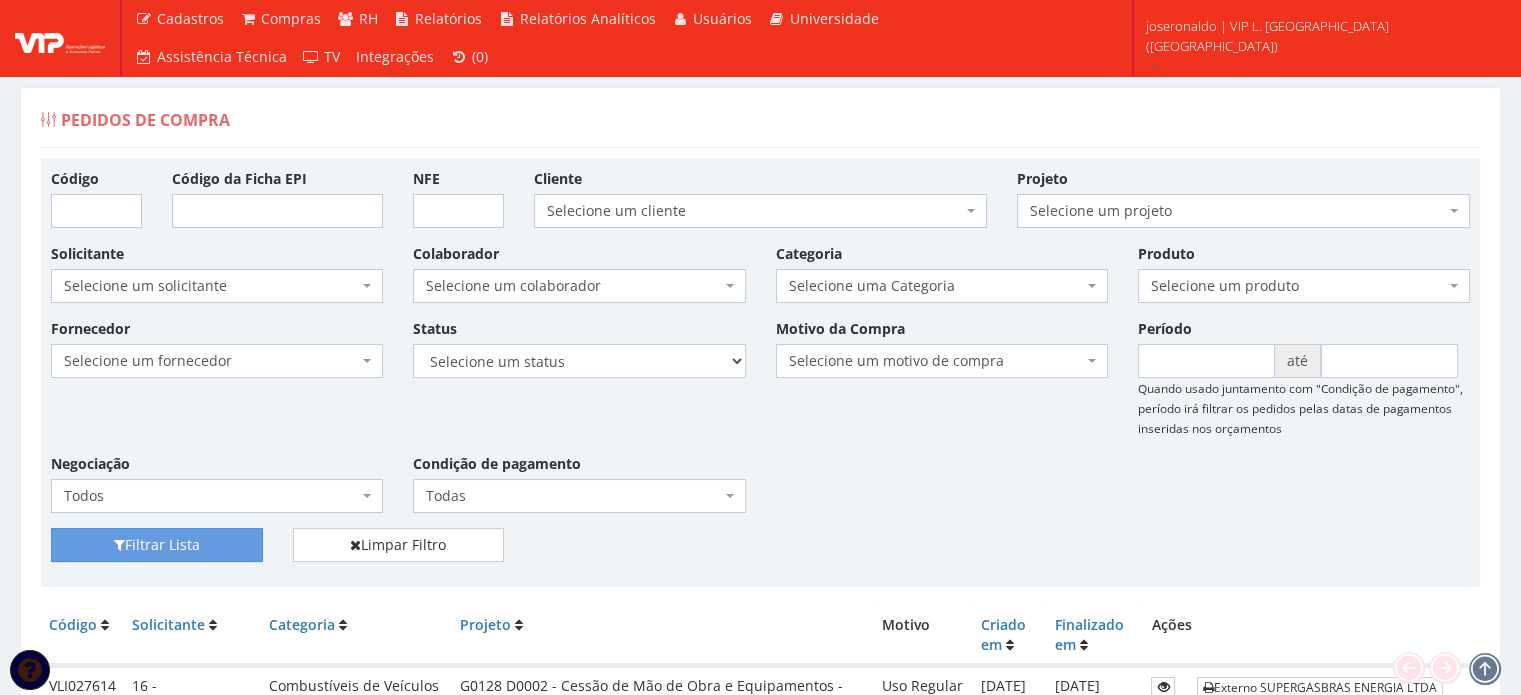click on "Selecione um produto" at bounding box center [1304, 286] 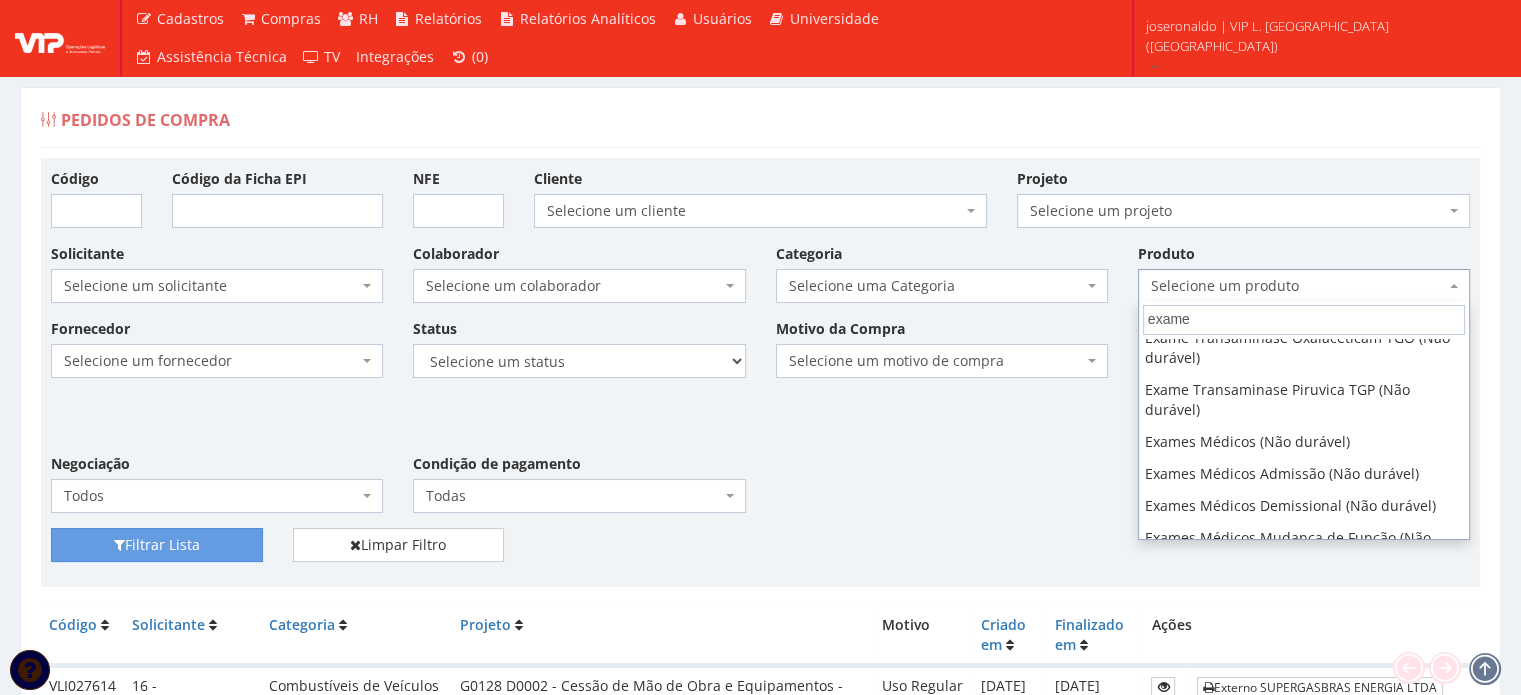 scroll, scrollTop: 731, scrollLeft: 0, axis: vertical 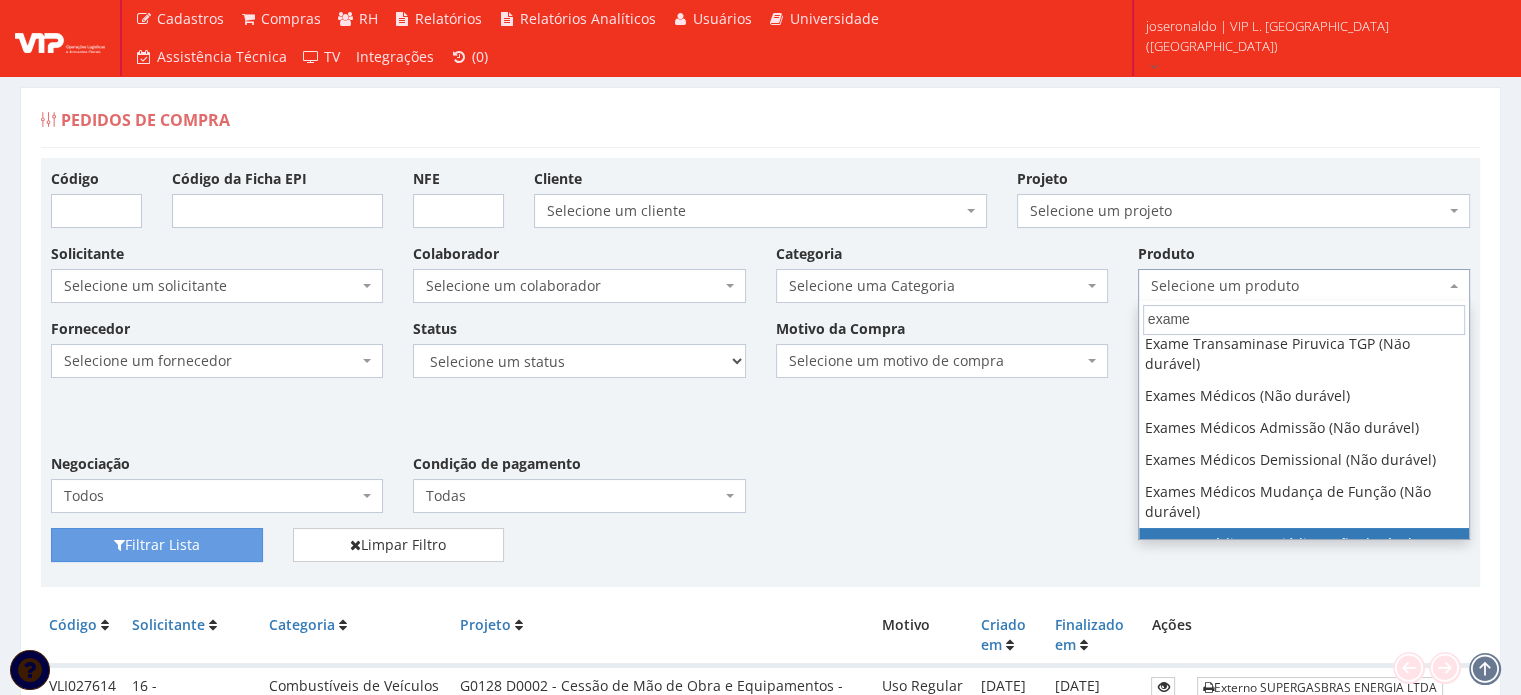 type on "exame" 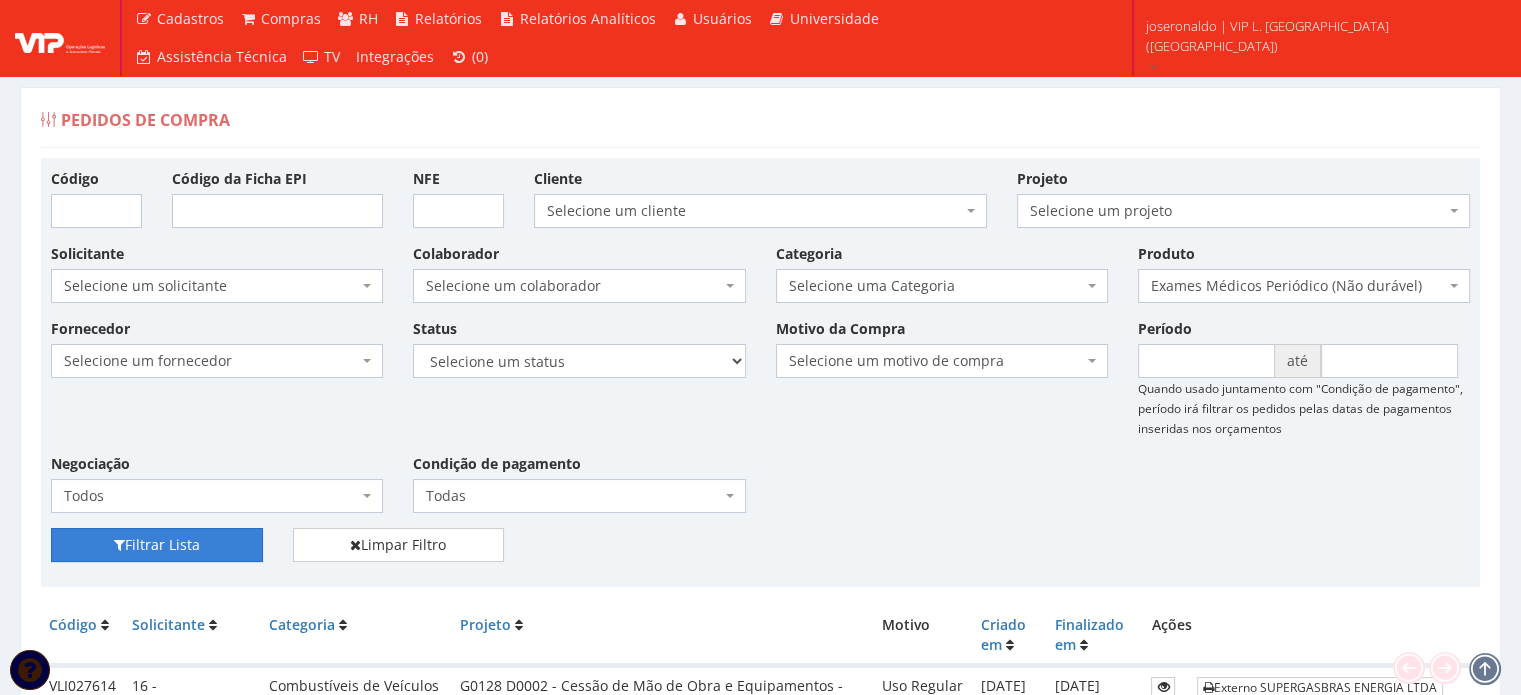 click on "Filtrar Lista" at bounding box center [157, 545] 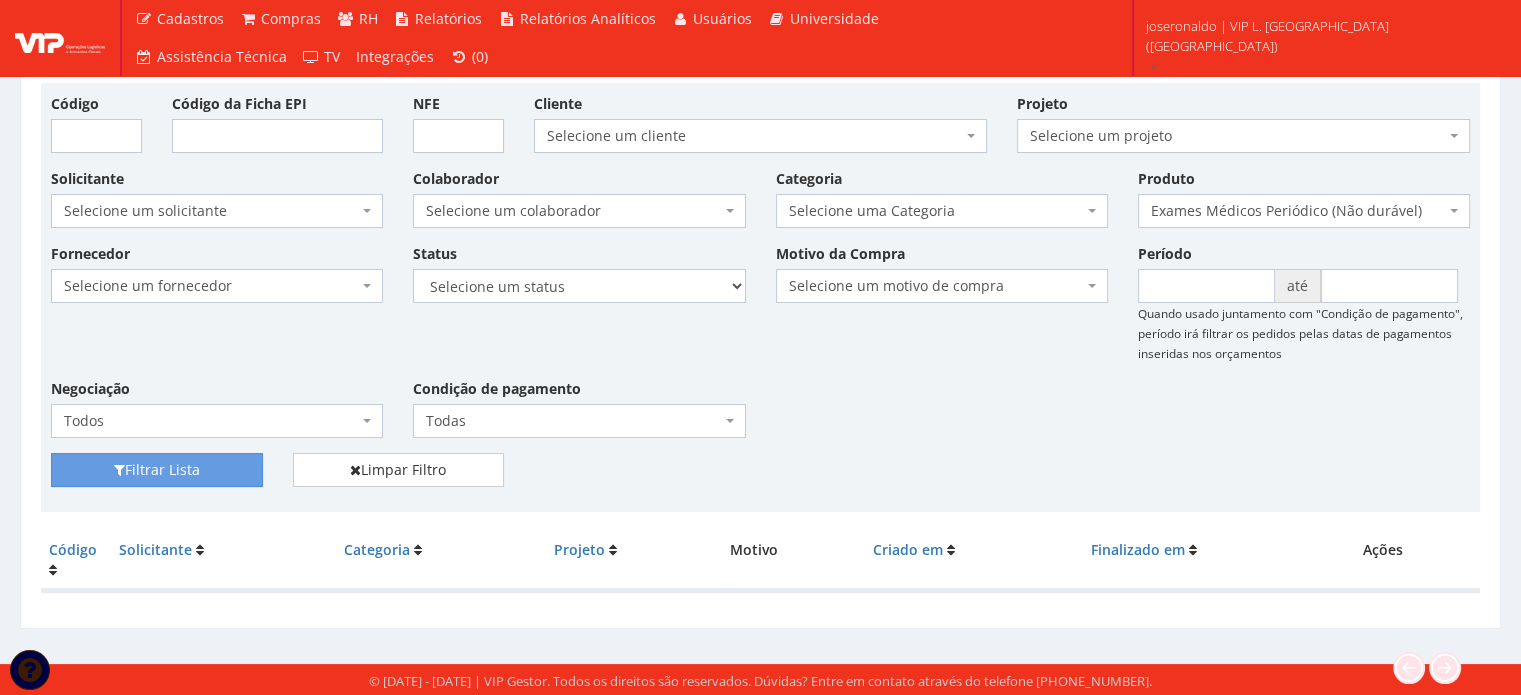 scroll, scrollTop: 0, scrollLeft: 0, axis: both 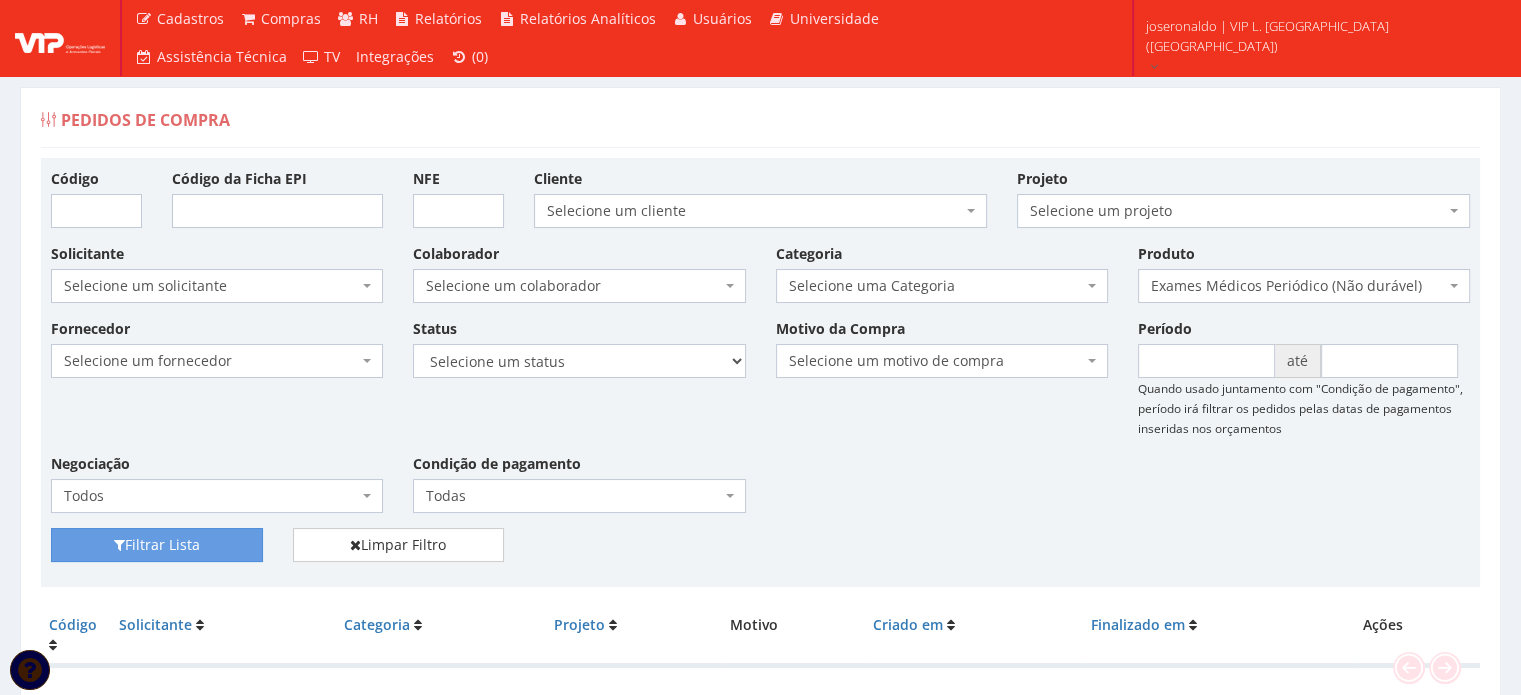 click on "Exames Médicos Periódico (Não durável)" at bounding box center [1298, 286] 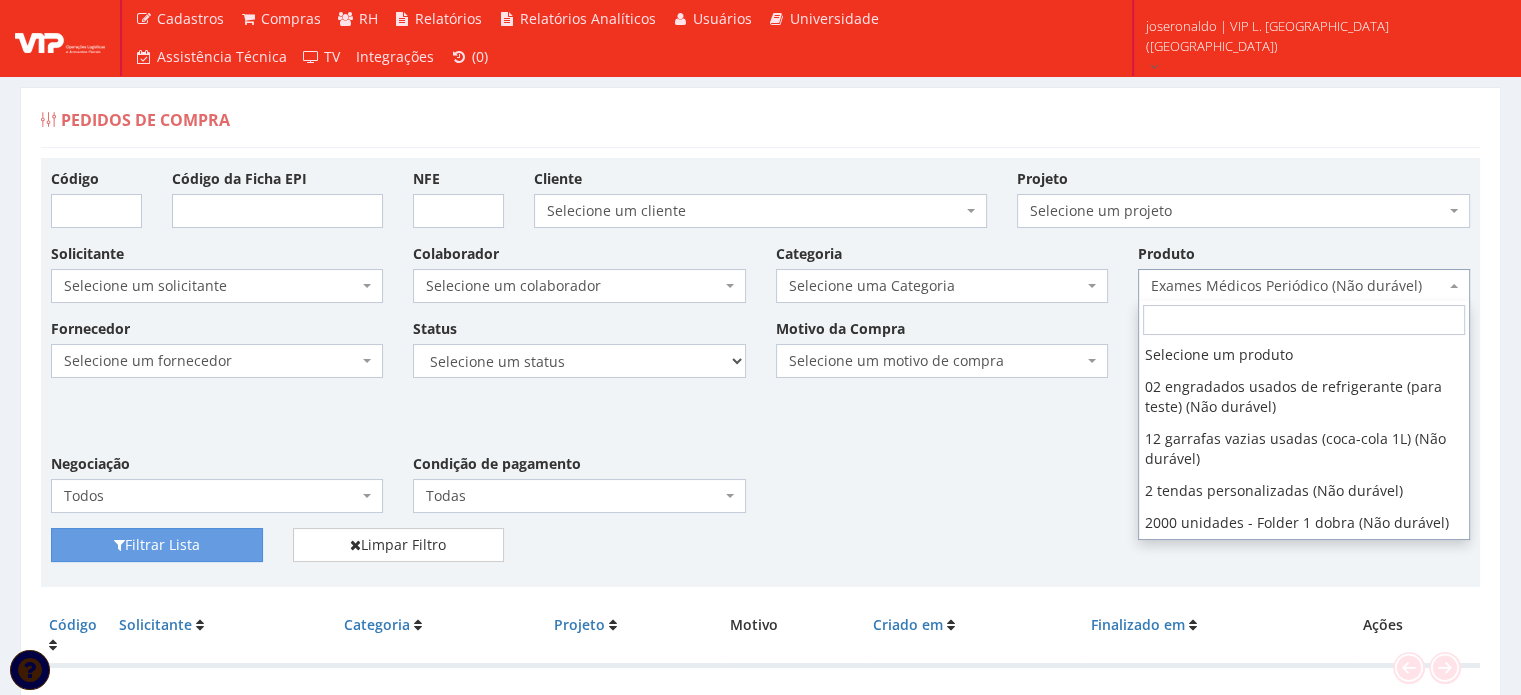 scroll, scrollTop: 43908, scrollLeft: 0, axis: vertical 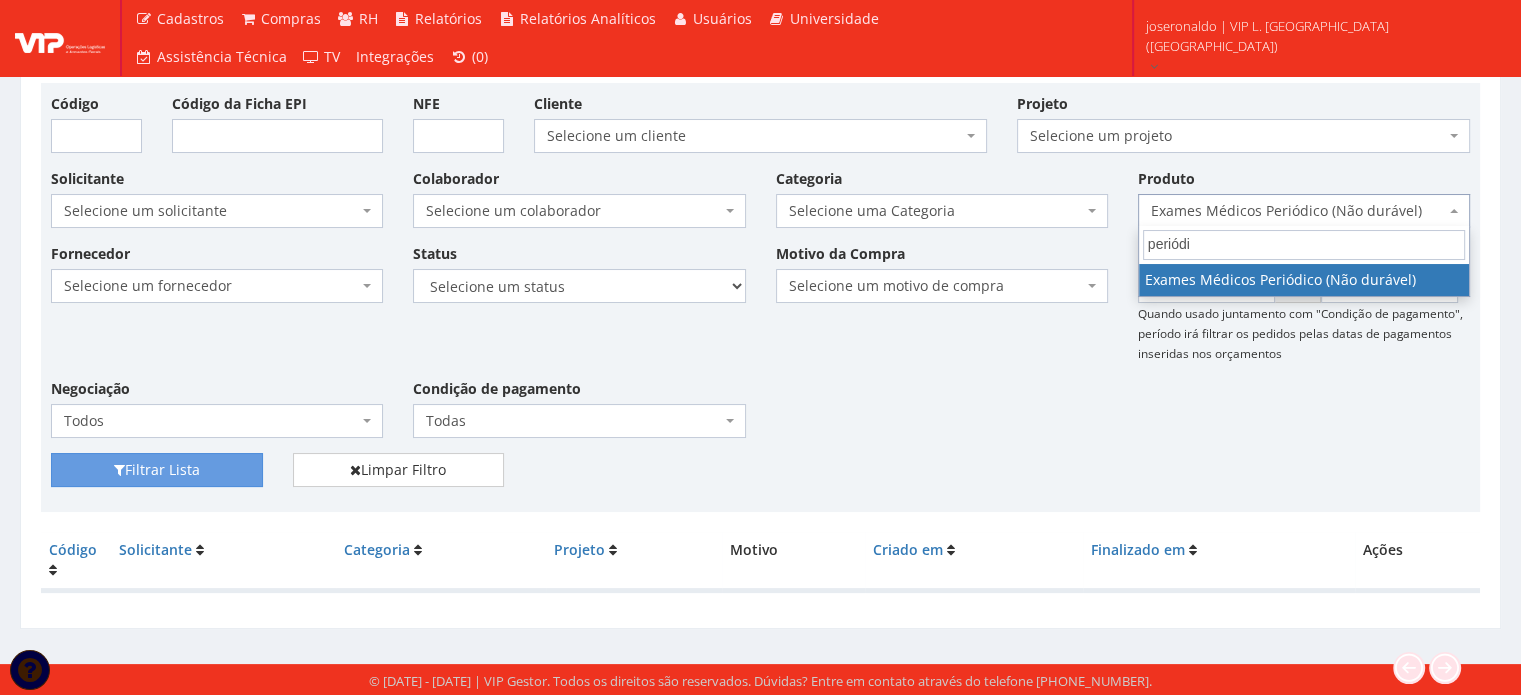 type on "periódi" 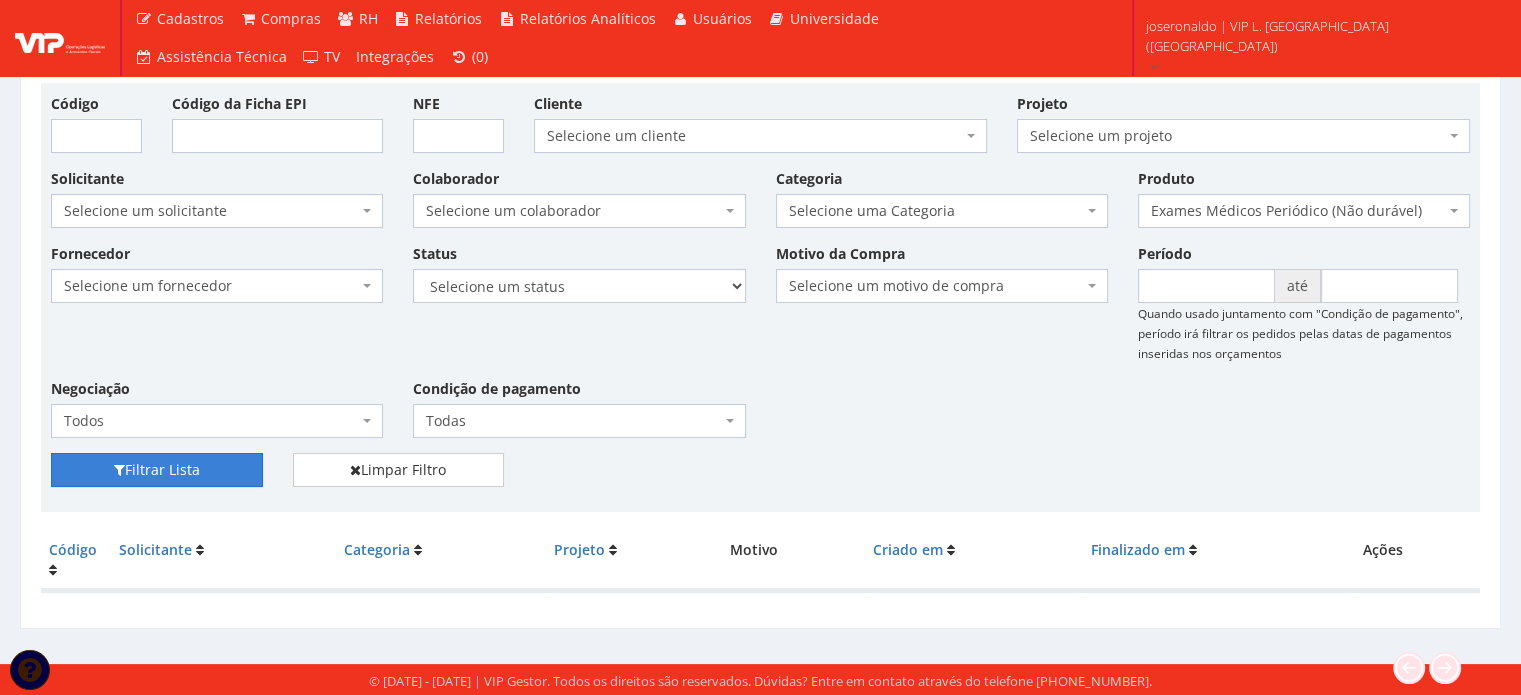 click on "Filtrar Lista" at bounding box center [157, 470] 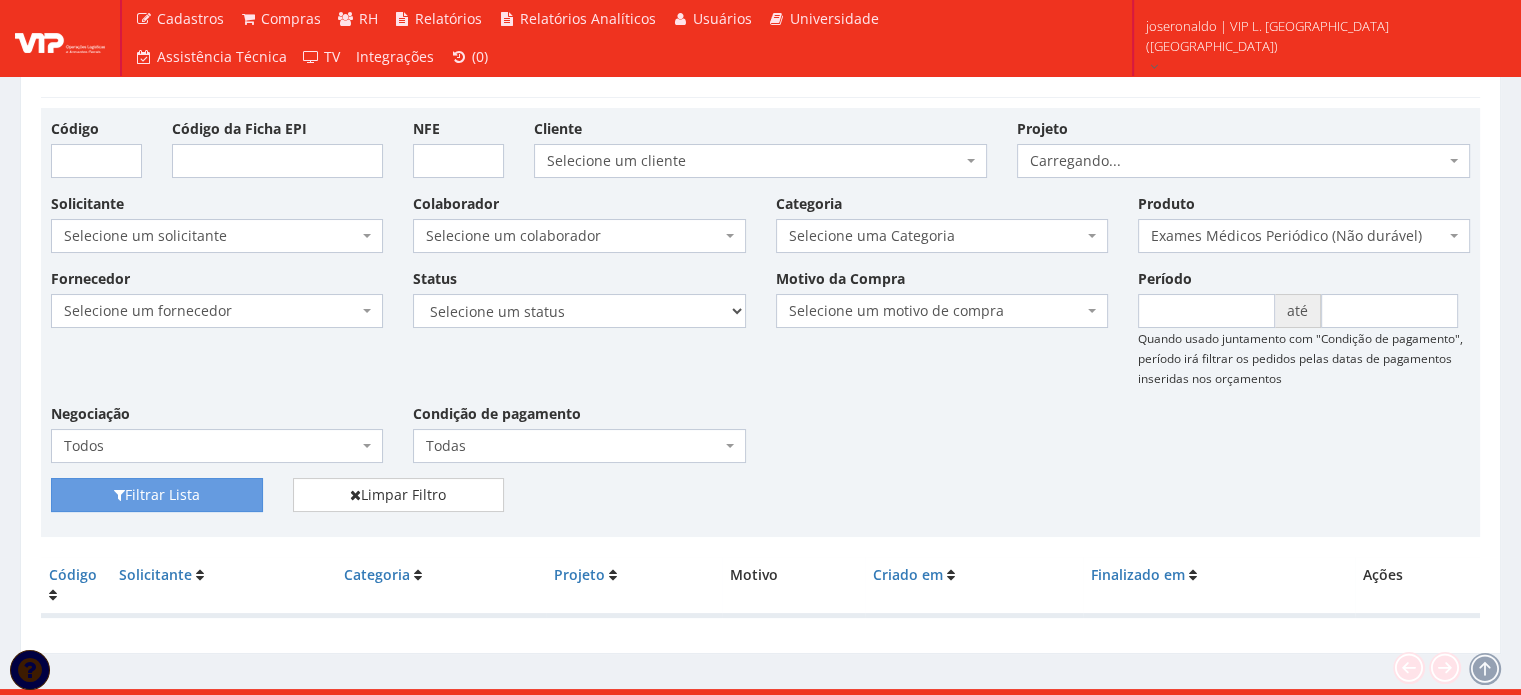 scroll, scrollTop: 75, scrollLeft: 0, axis: vertical 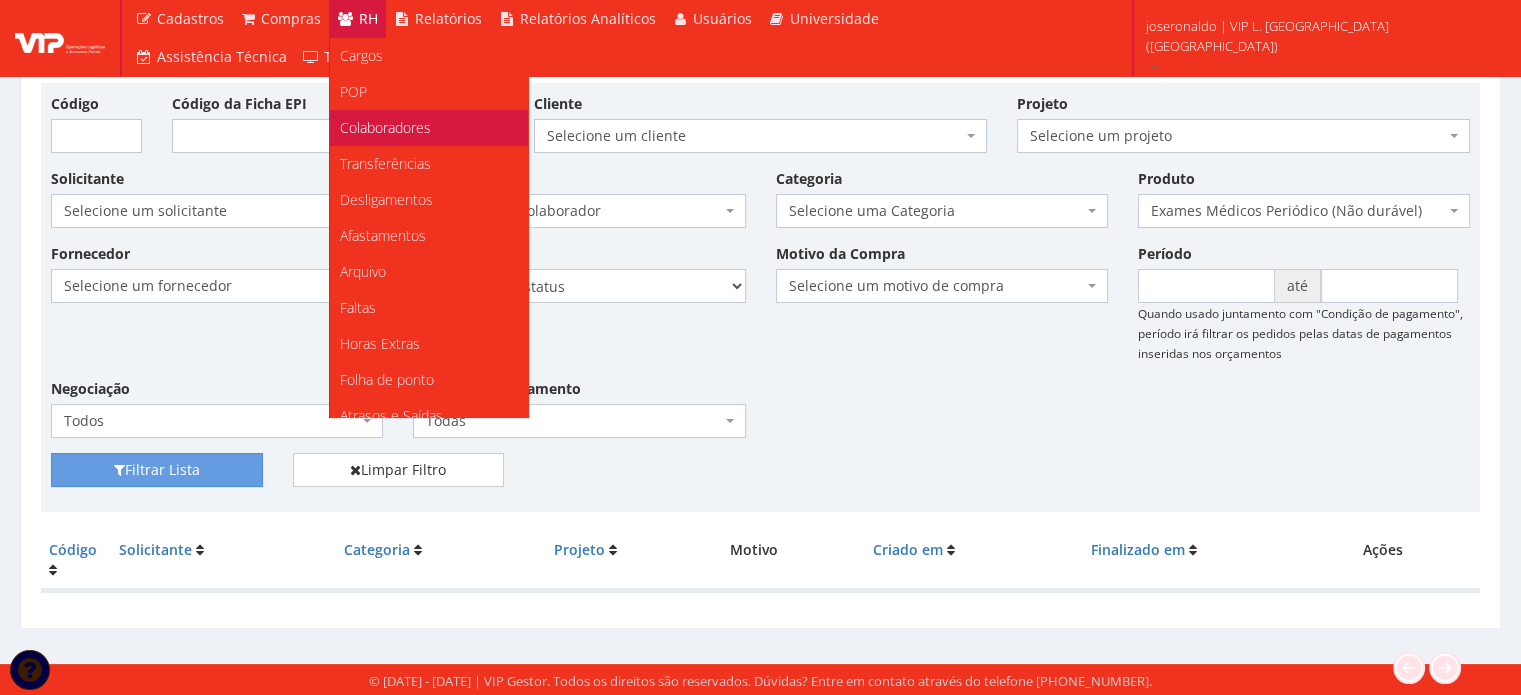 click on "Colaboradores" at bounding box center [385, 127] 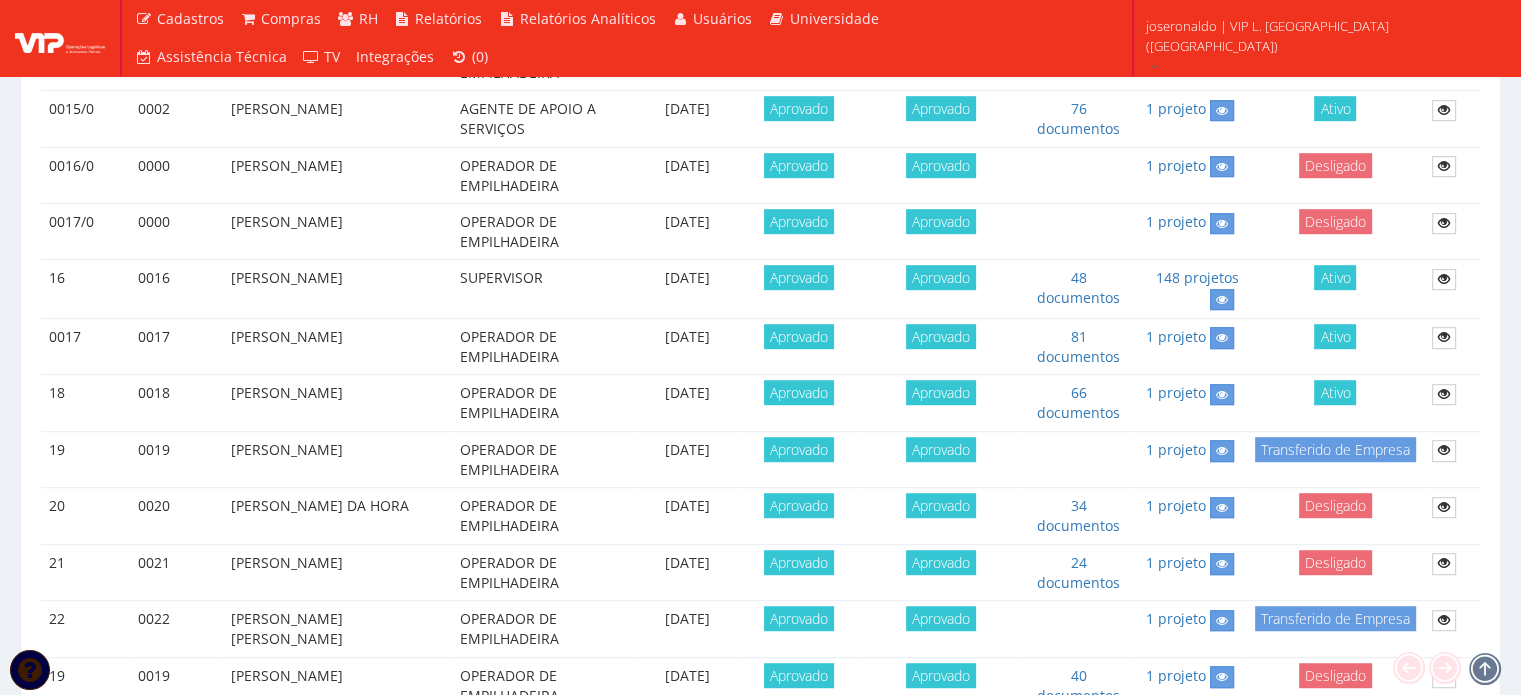 scroll, scrollTop: 1200, scrollLeft: 0, axis: vertical 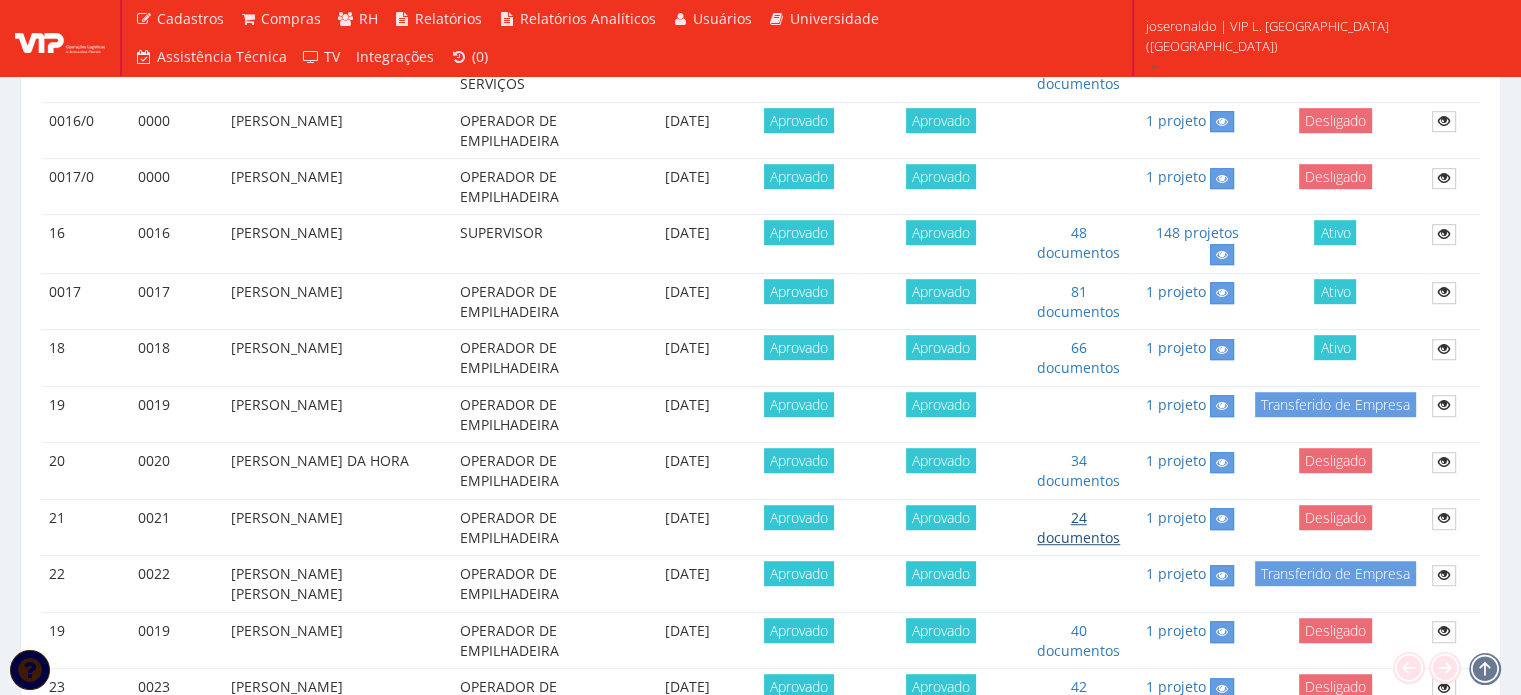 click on "24 documentos" at bounding box center [1078, 527] 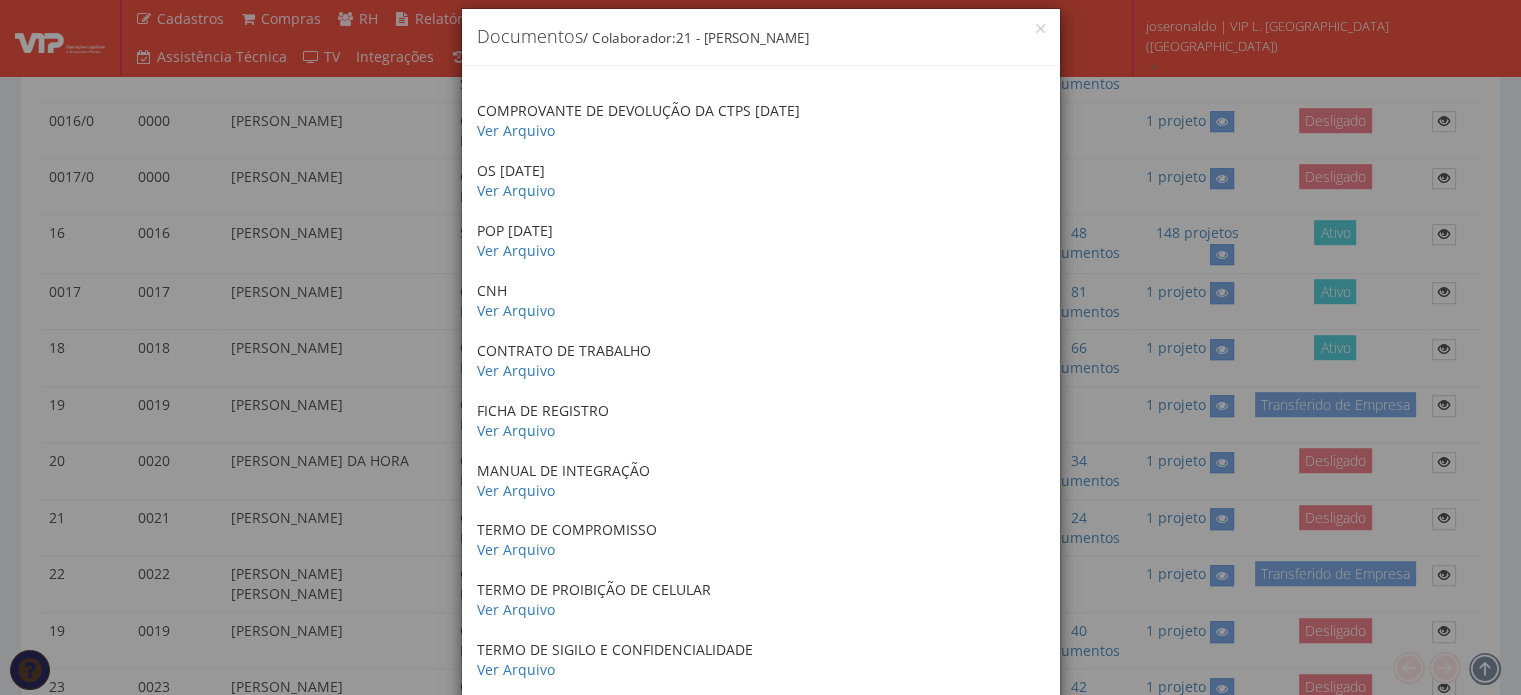 scroll, scrollTop: 7, scrollLeft: 0, axis: vertical 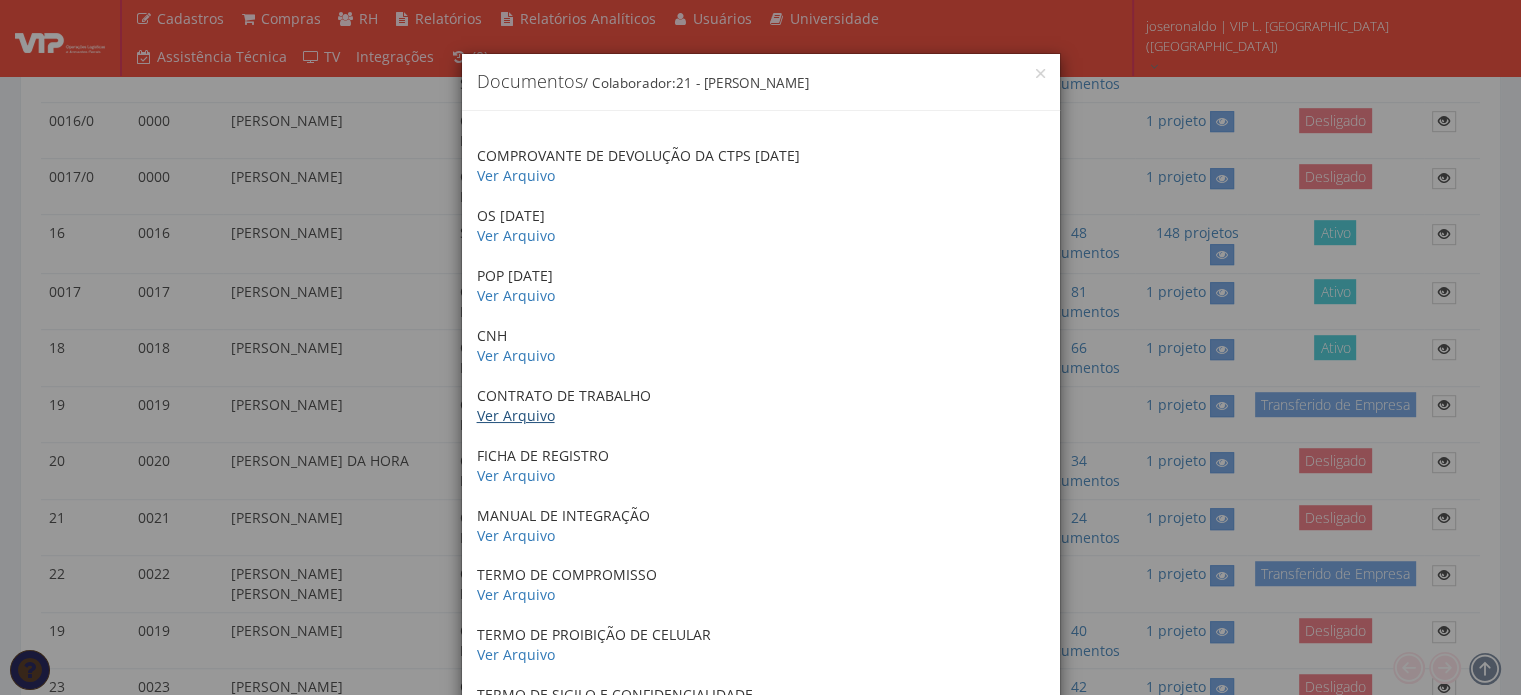 click on "Ver Arquivo" at bounding box center (516, 415) 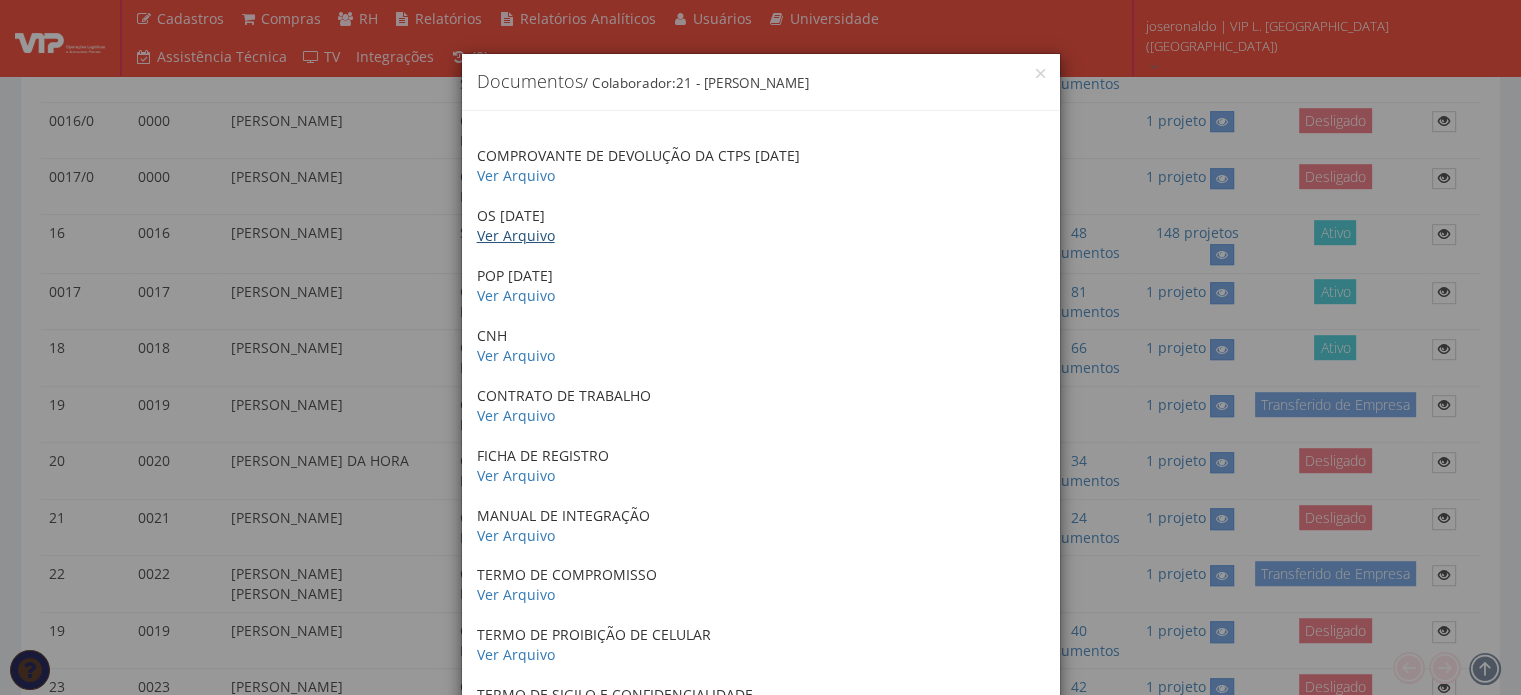 click on "Ver Arquivo" at bounding box center [516, 235] 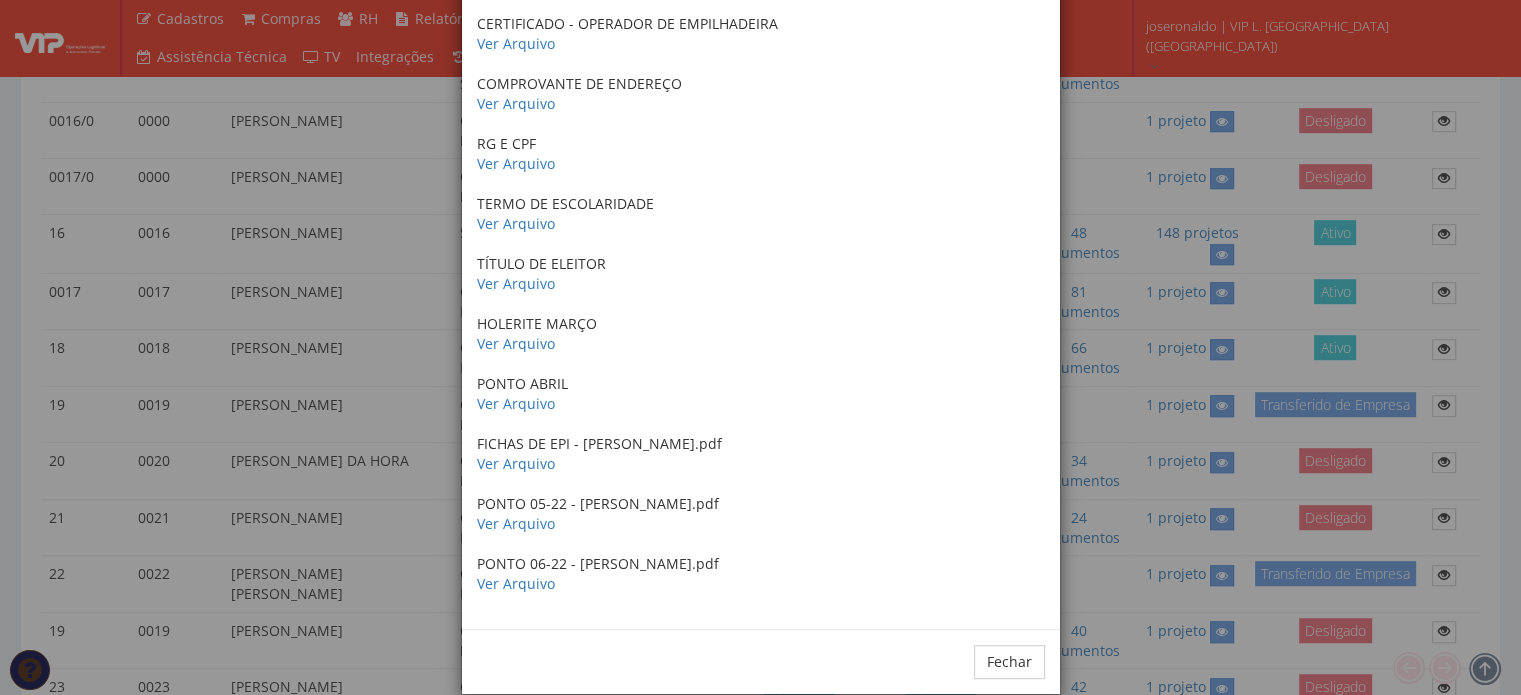 scroll, scrollTop: 1007, scrollLeft: 0, axis: vertical 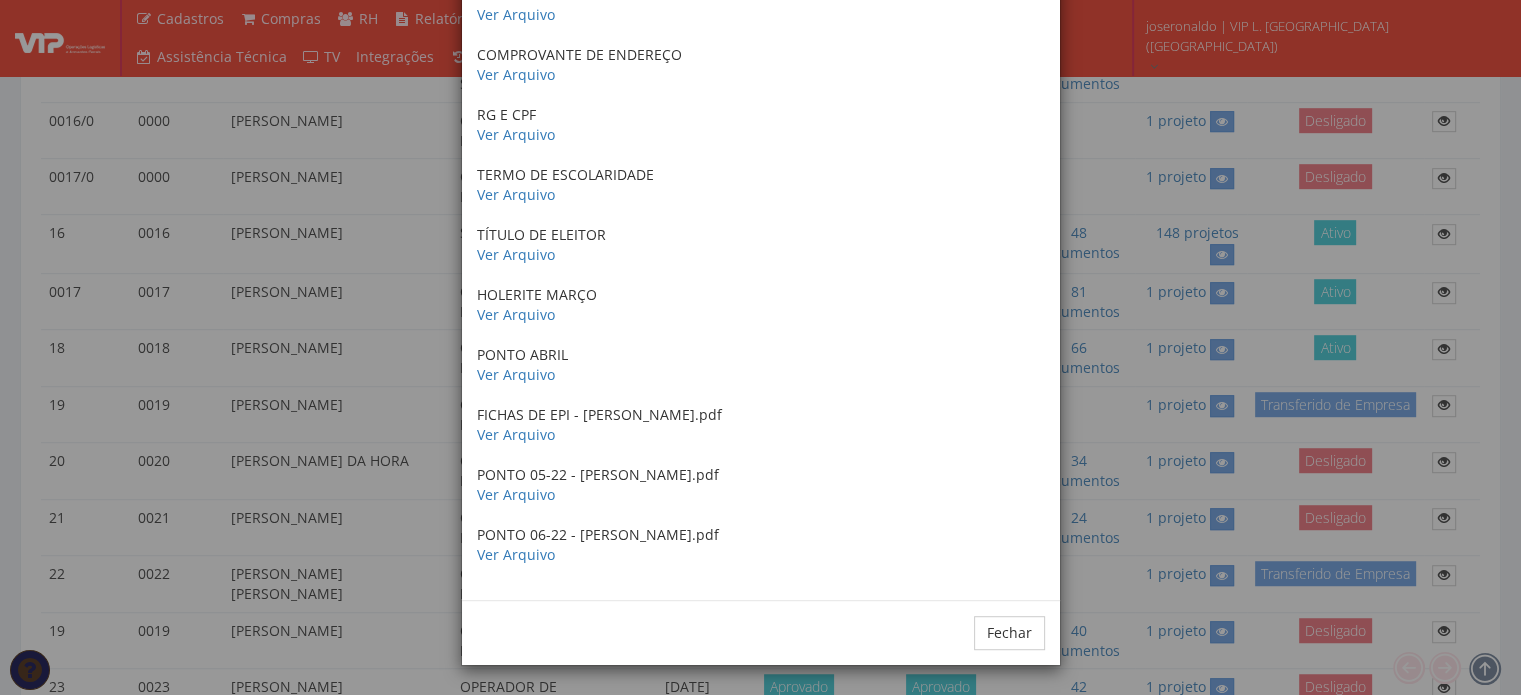 click on "Fechar" at bounding box center [761, 632] 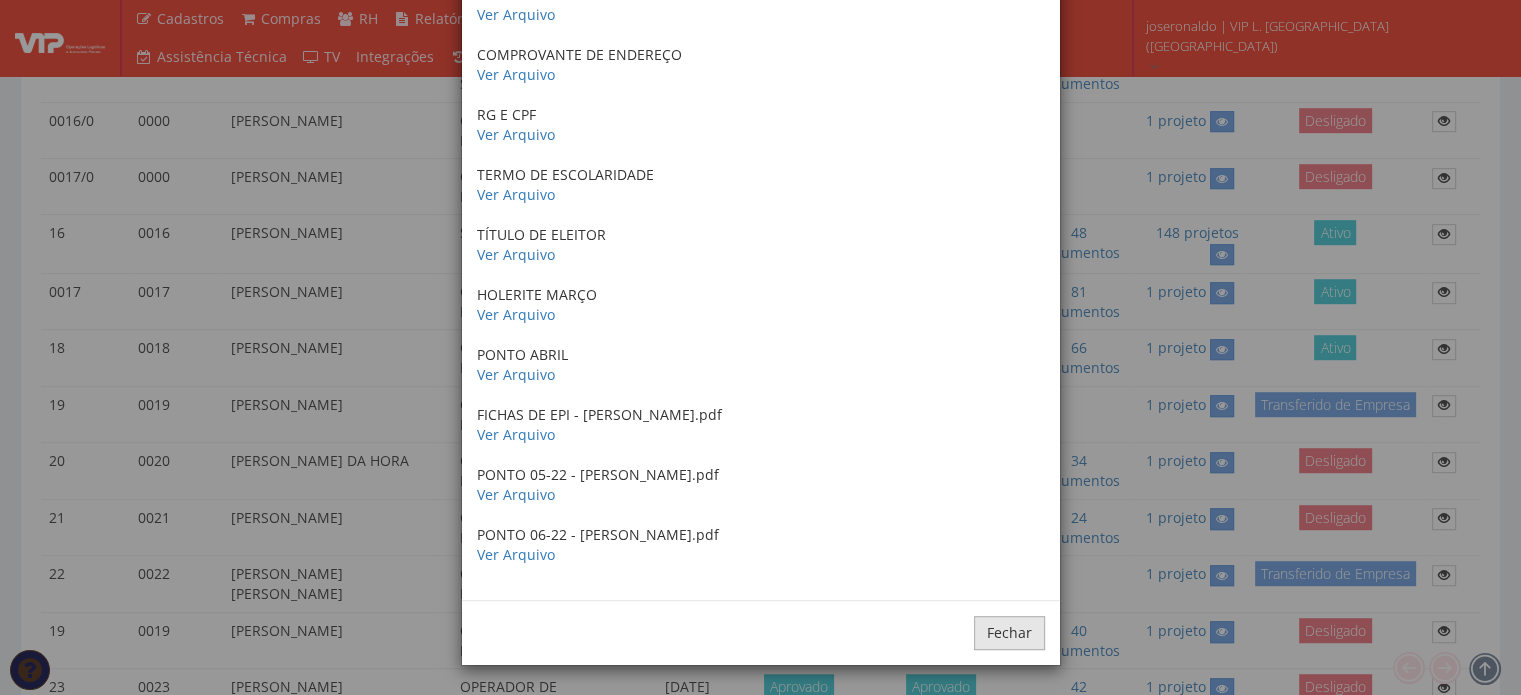 click on "Fechar" at bounding box center [1009, 633] 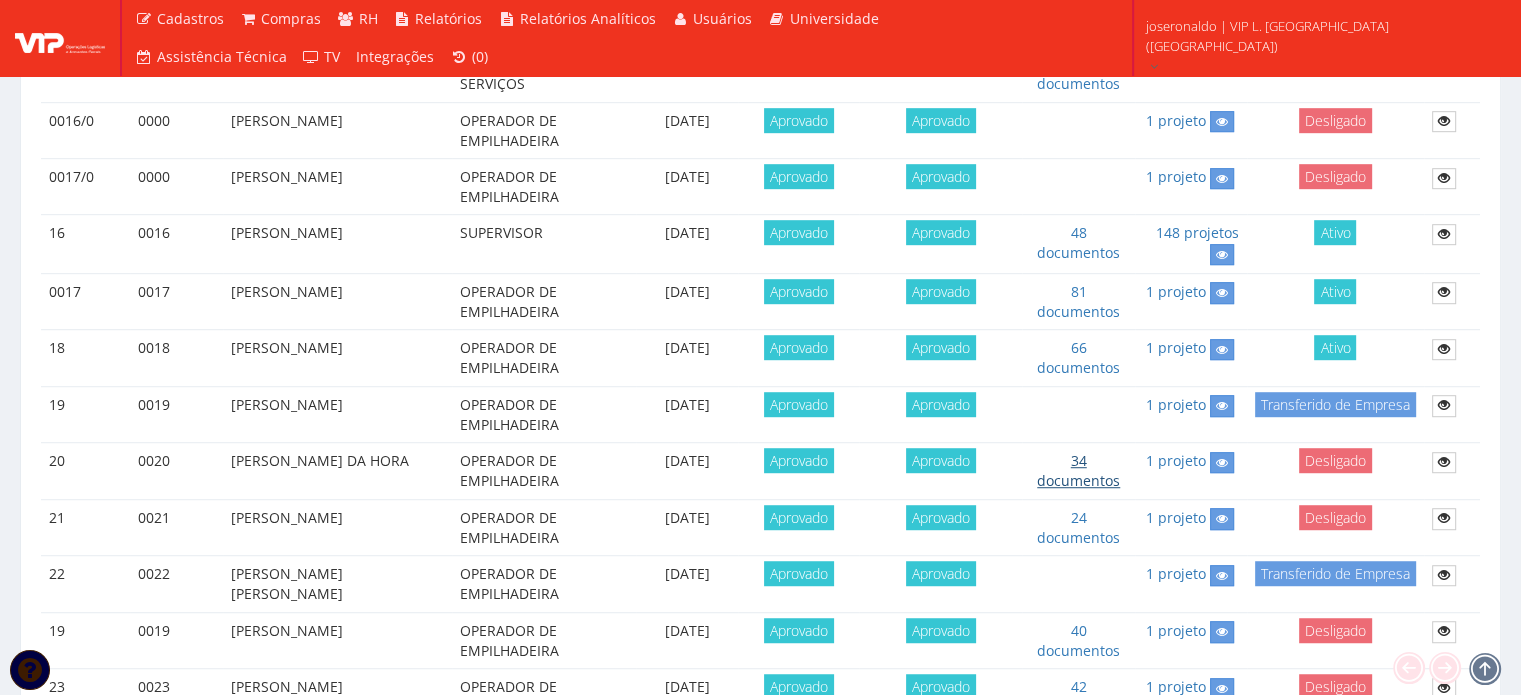 click on "34 documentos" at bounding box center (1078, 470) 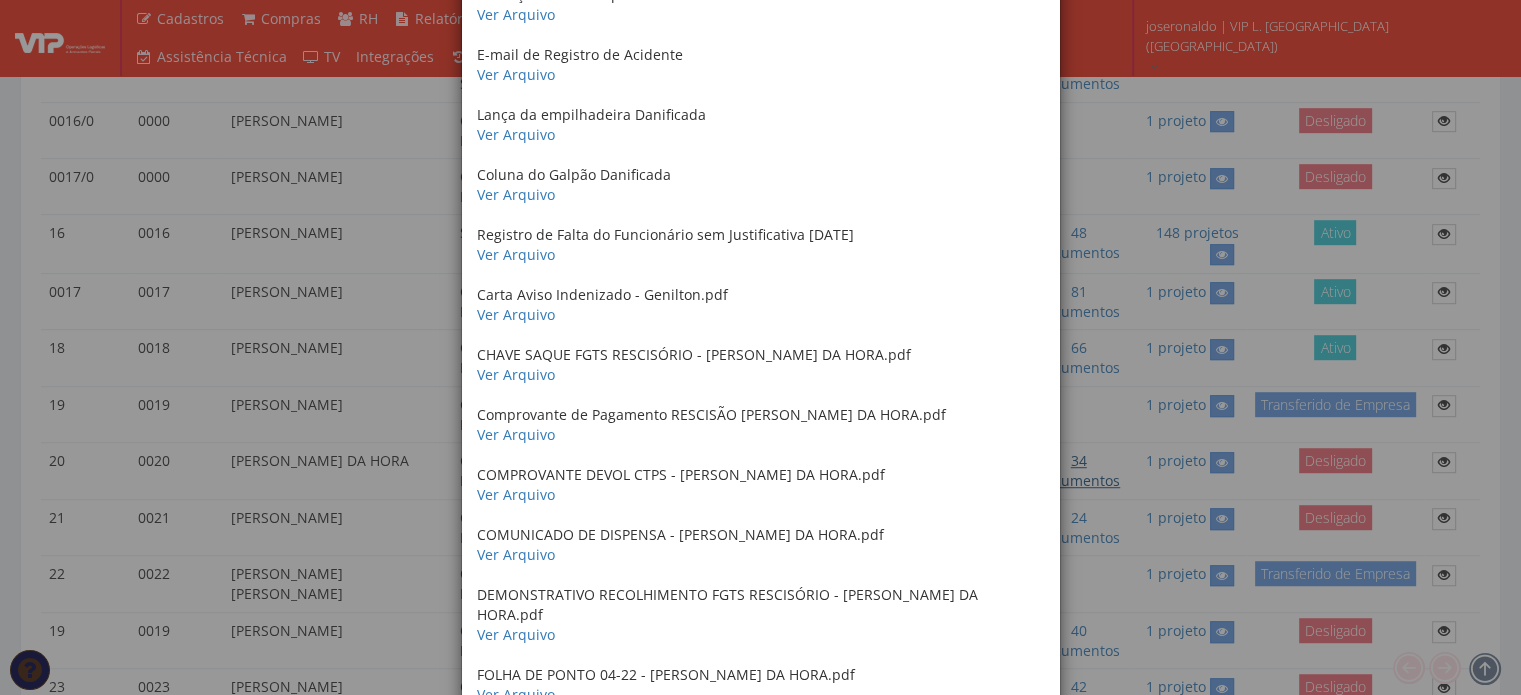 scroll, scrollTop: 0, scrollLeft: 0, axis: both 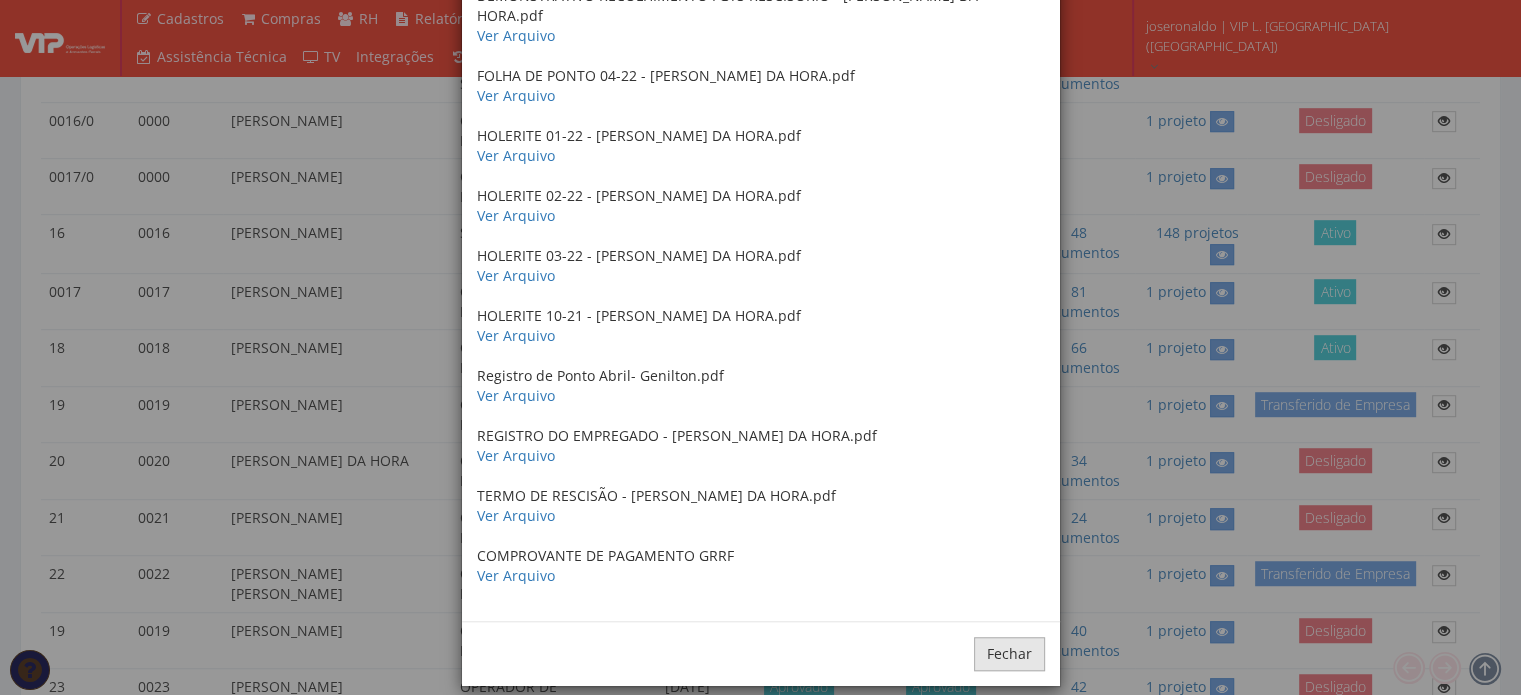 click on "Fechar" at bounding box center (1009, 654) 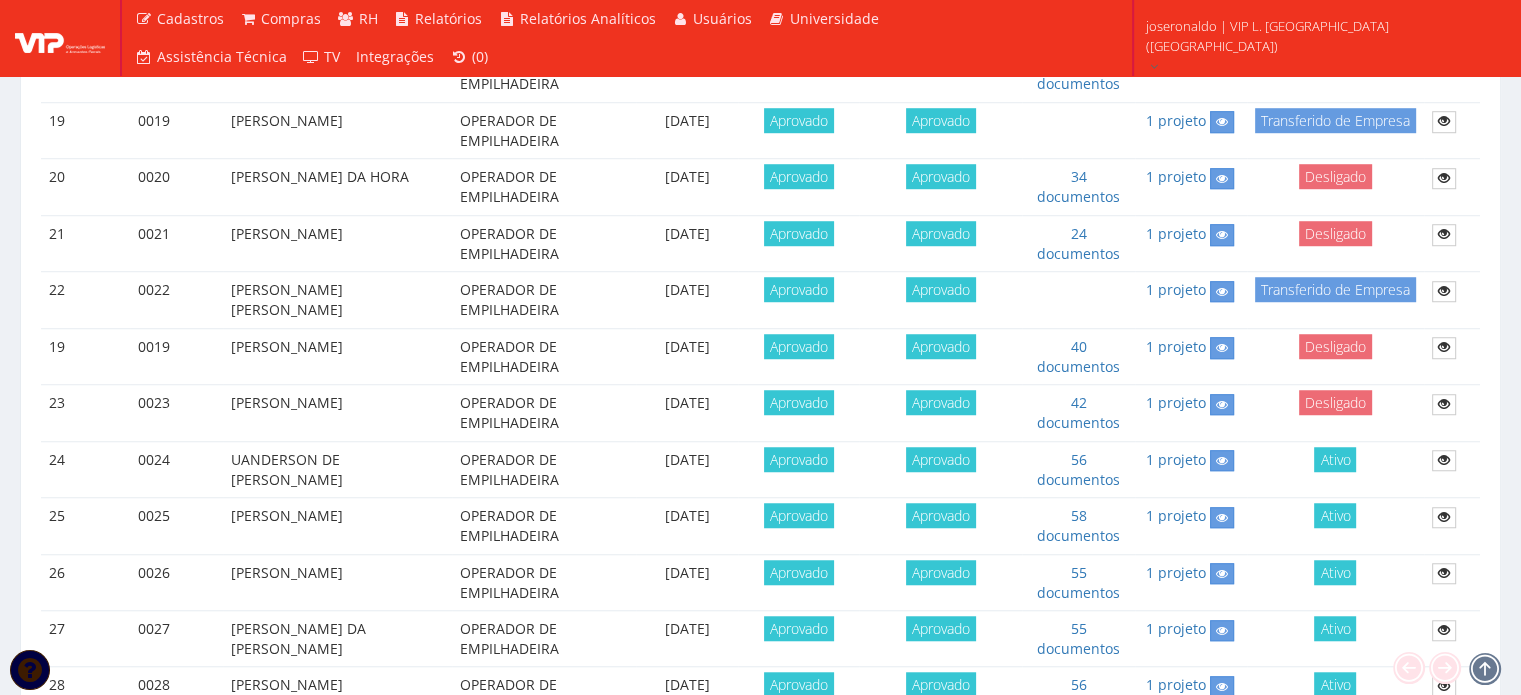 scroll, scrollTop: 1600, scrollLeft: 0, axis: vertical 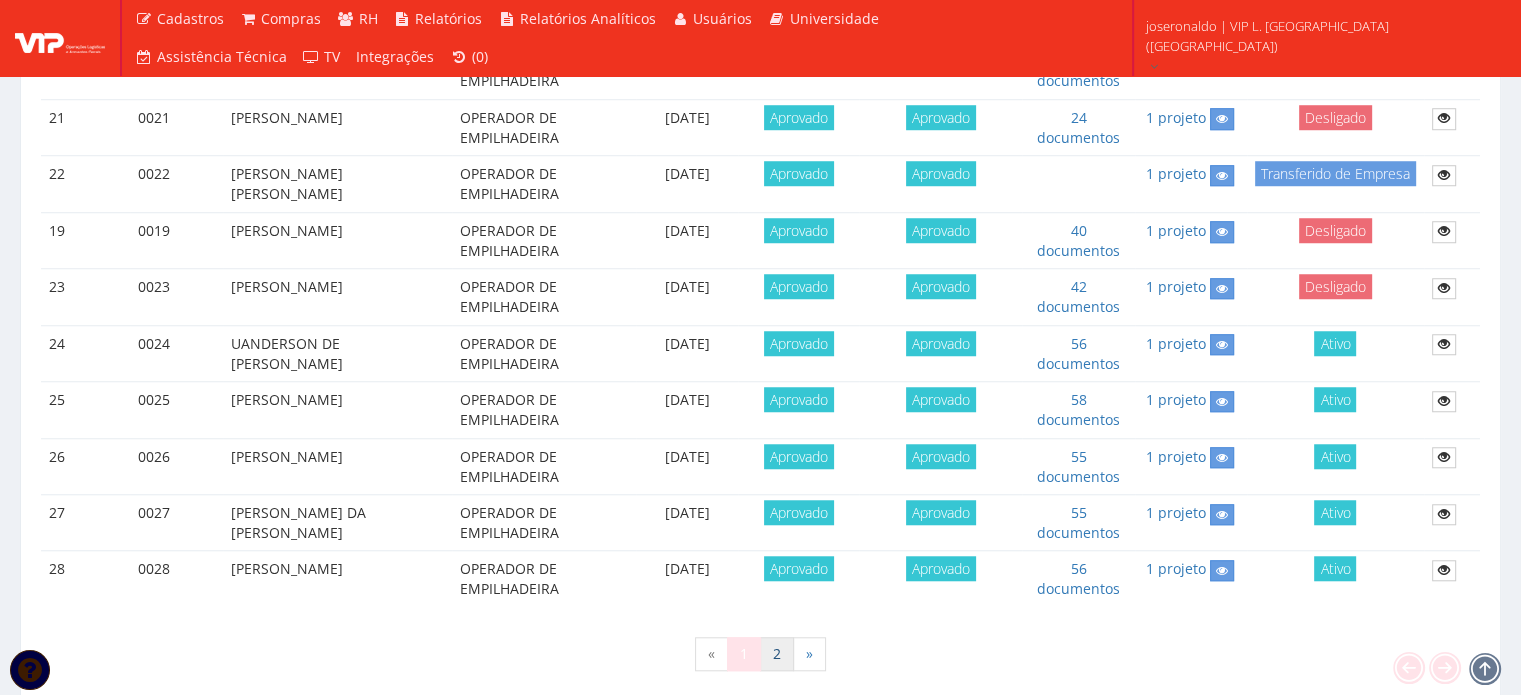 click on "2" at bounding box center [777, 654] 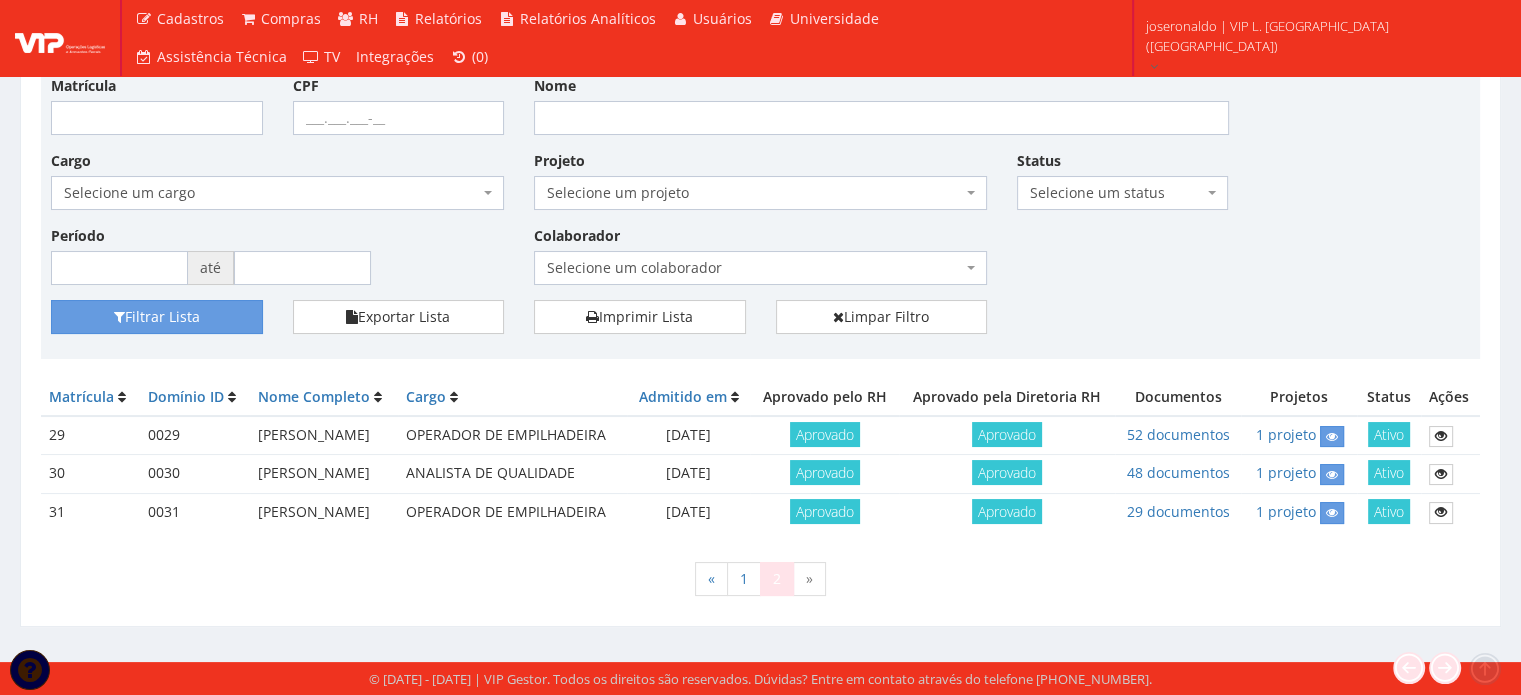 scroll, scrollTop: 170, scrollLeft: 0, axis: vertical 